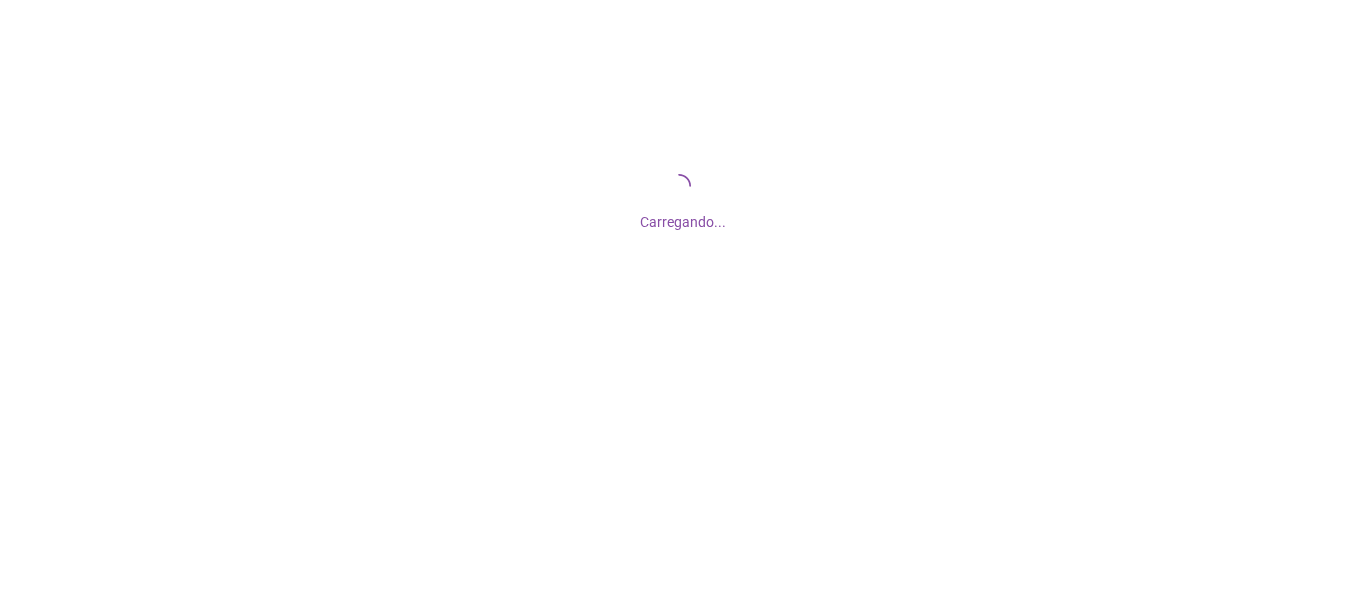 scroll, scrollTop: 0, scrollLeft: 0, axis: both 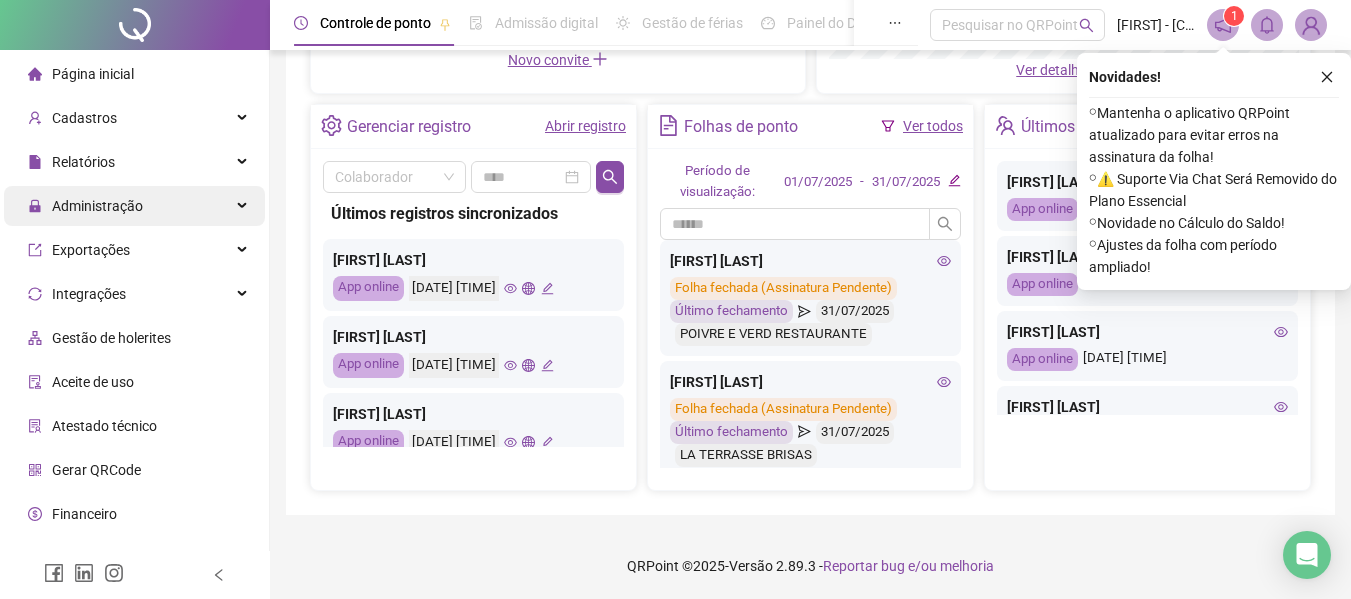 click on "Administração" at bounding box center [134, 206] 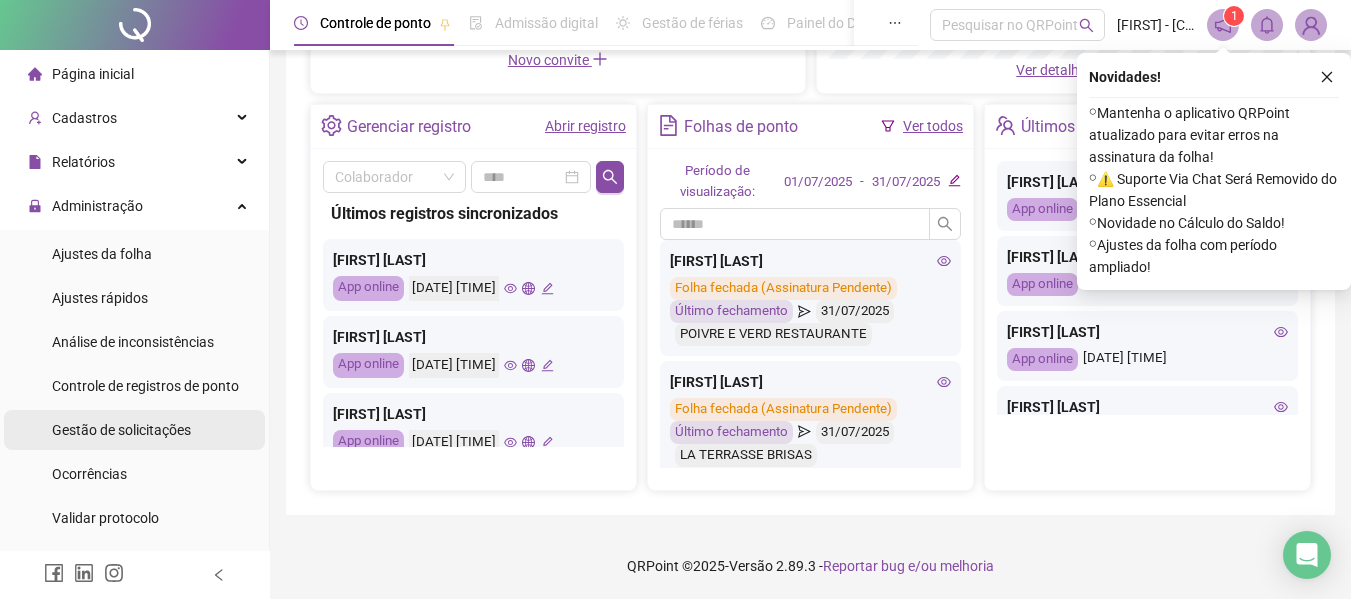 click on "Gestão de solicitações" at bounding box center [121, 430] 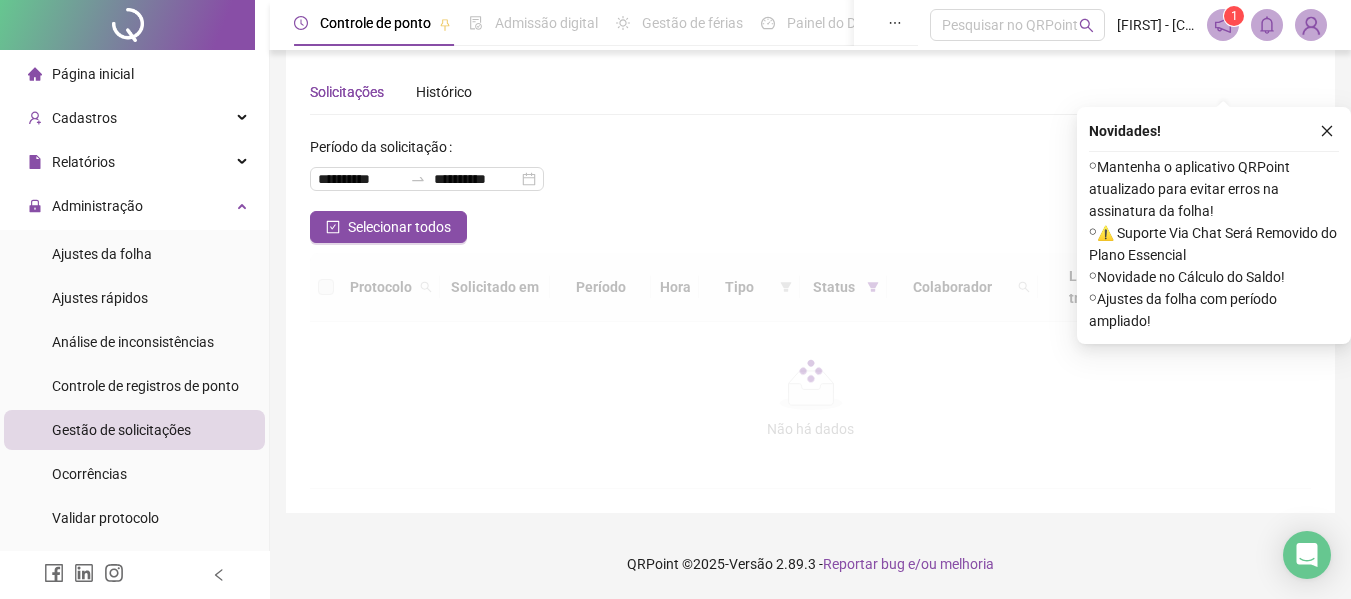 scroll, scrollTop: 0, scrollLeft: 0, axis: both 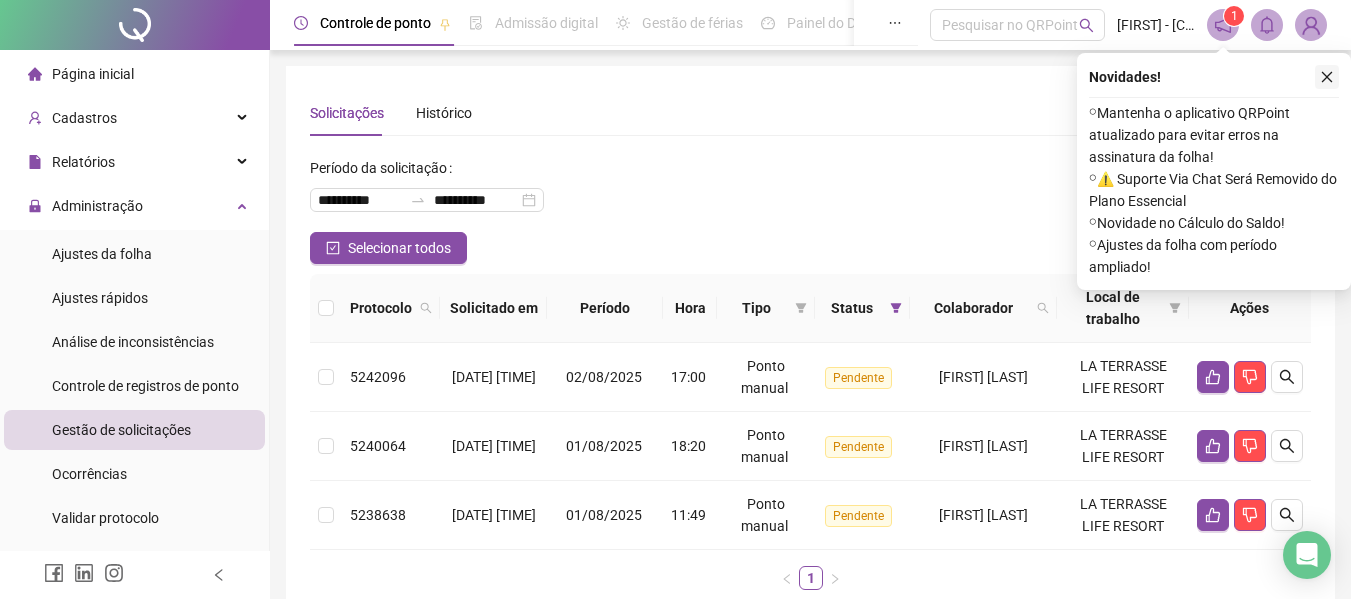 click at bounding box center [1327, 77] 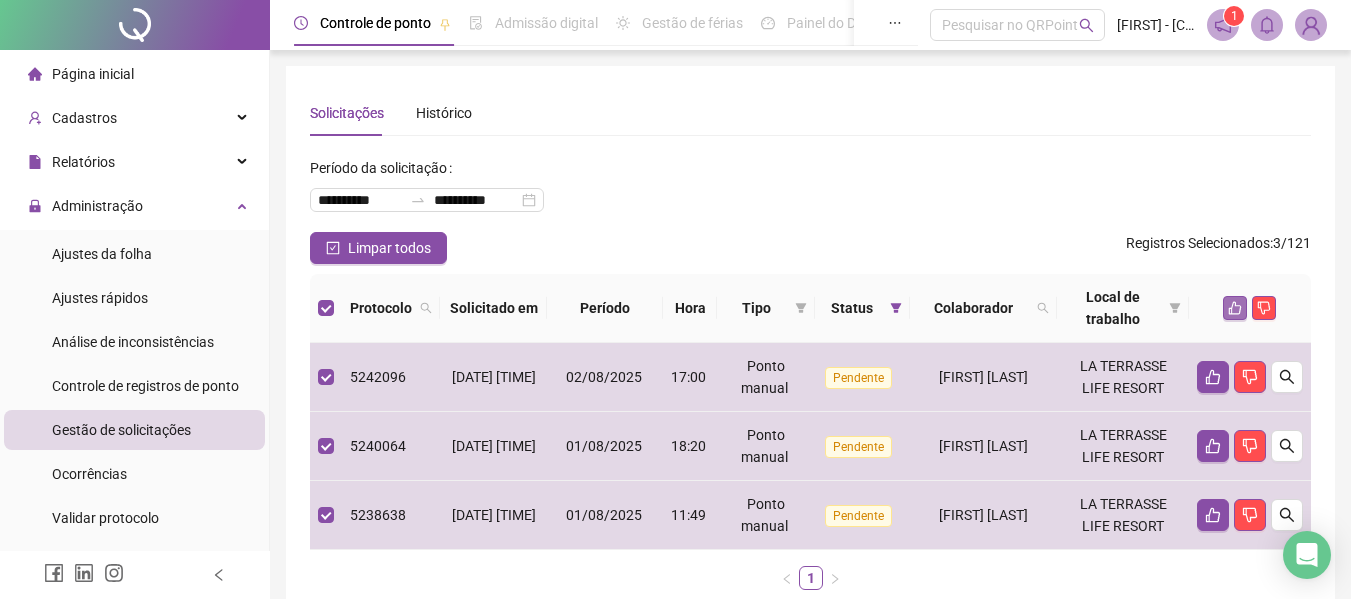 click 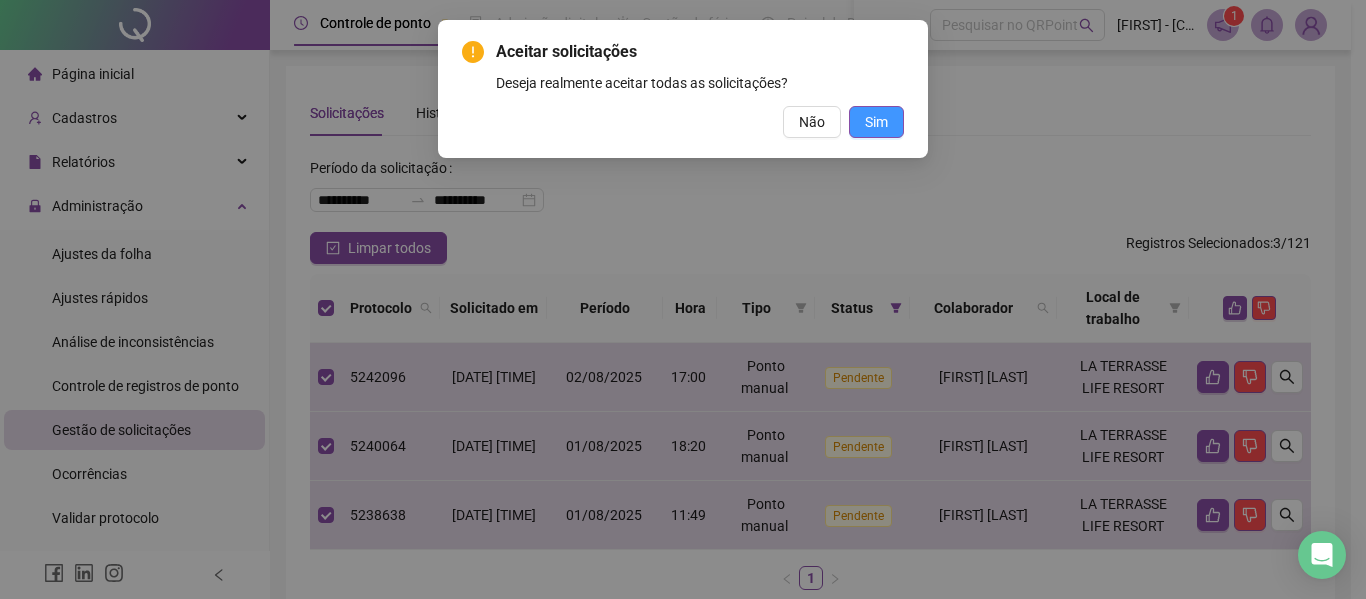 click on "Sim" at bounding box center [876, 122] 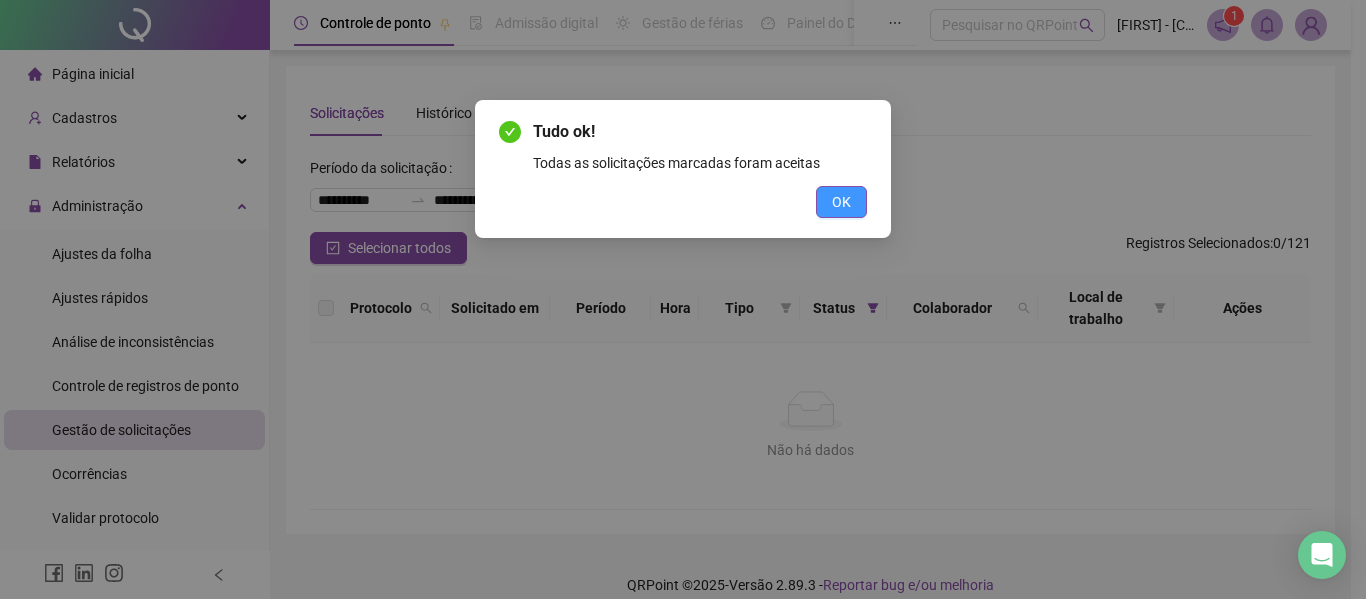 click on "OK" at bounding box center (841, 202) 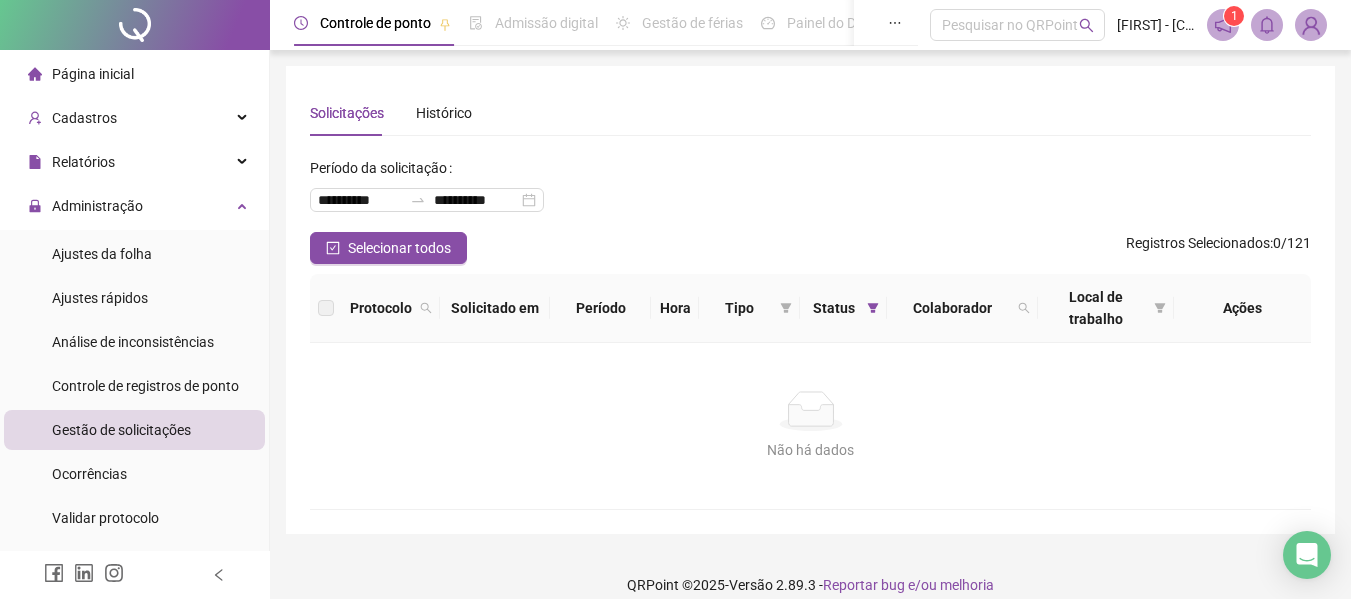 click on "Página inicial" at bounding box center [93, 74] 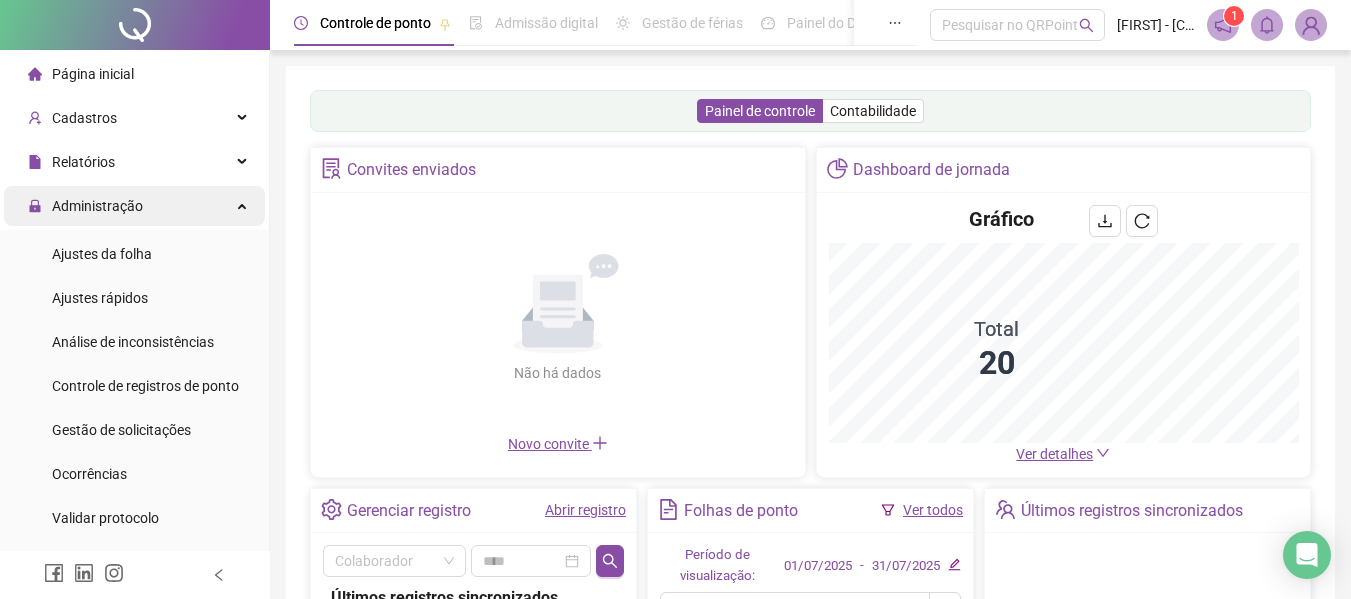 click on "Administração" at bounding box center [97, 206] 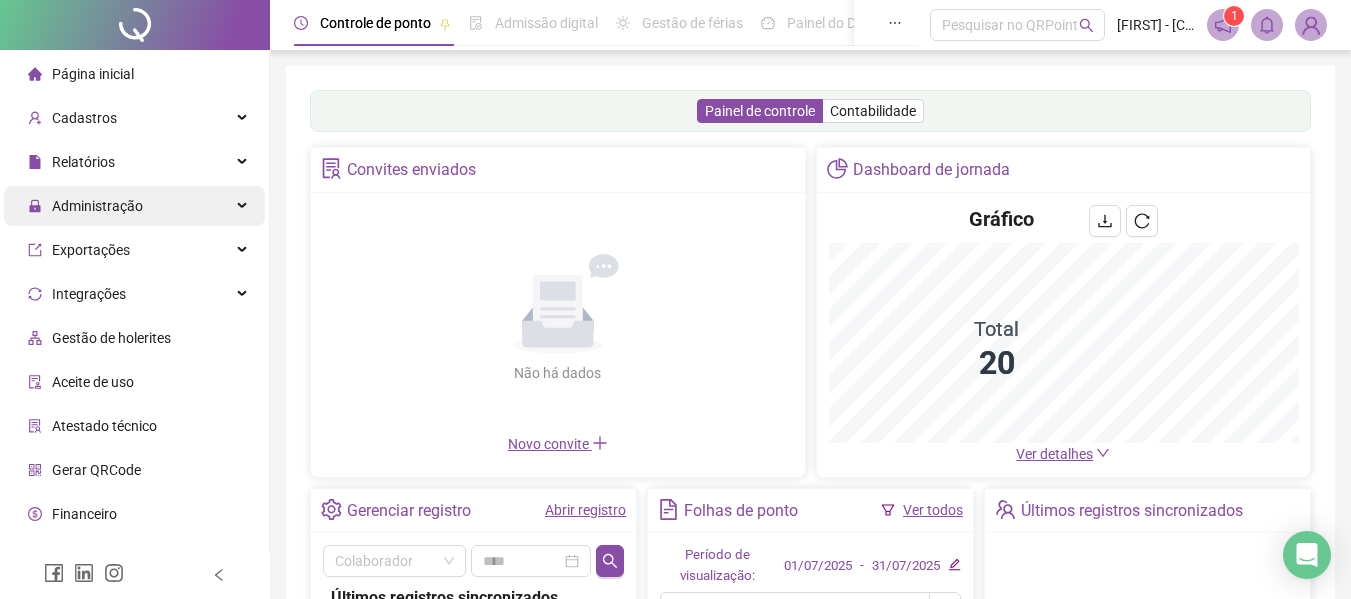 click on "Administração" at bounding box center [134, 206] 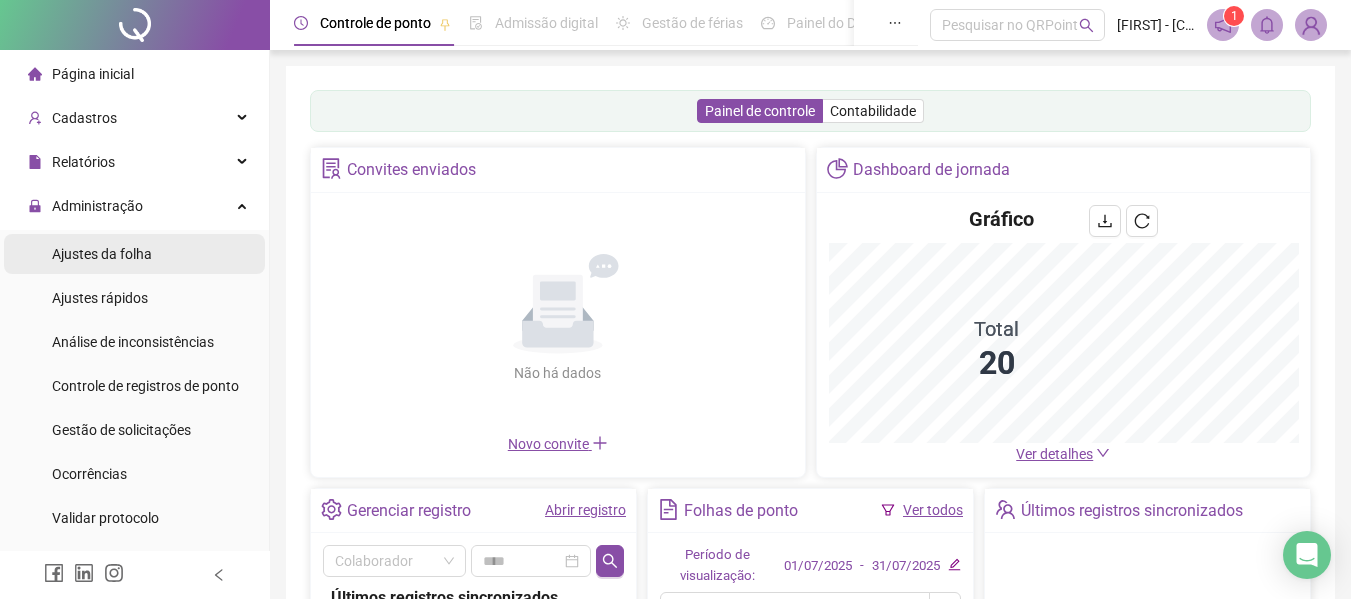 click on "Ajustes da folha" at bounding box center (134, 254) 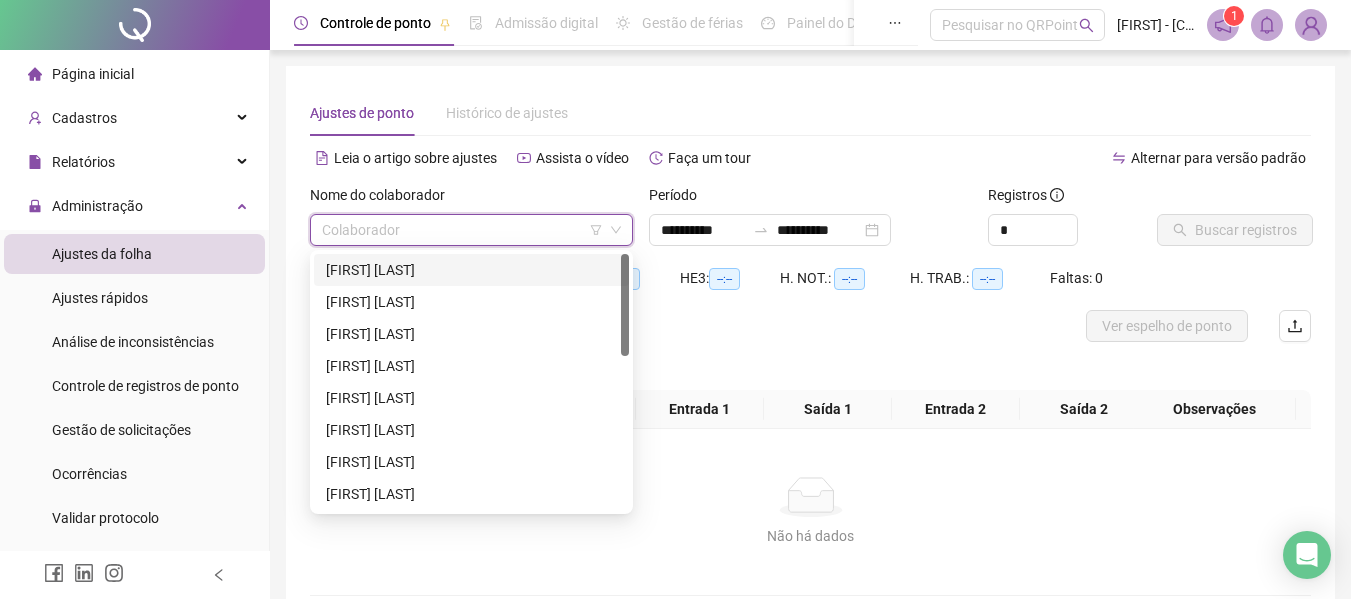 click at bounding box center (462, 230) 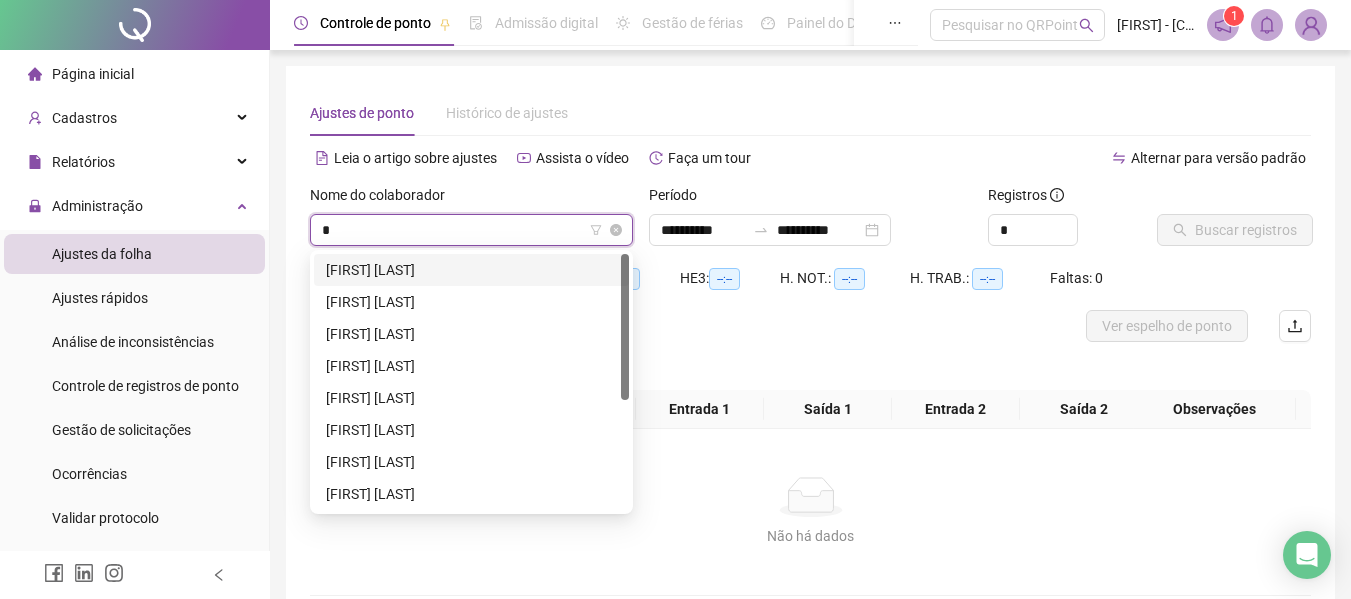 type on "**" 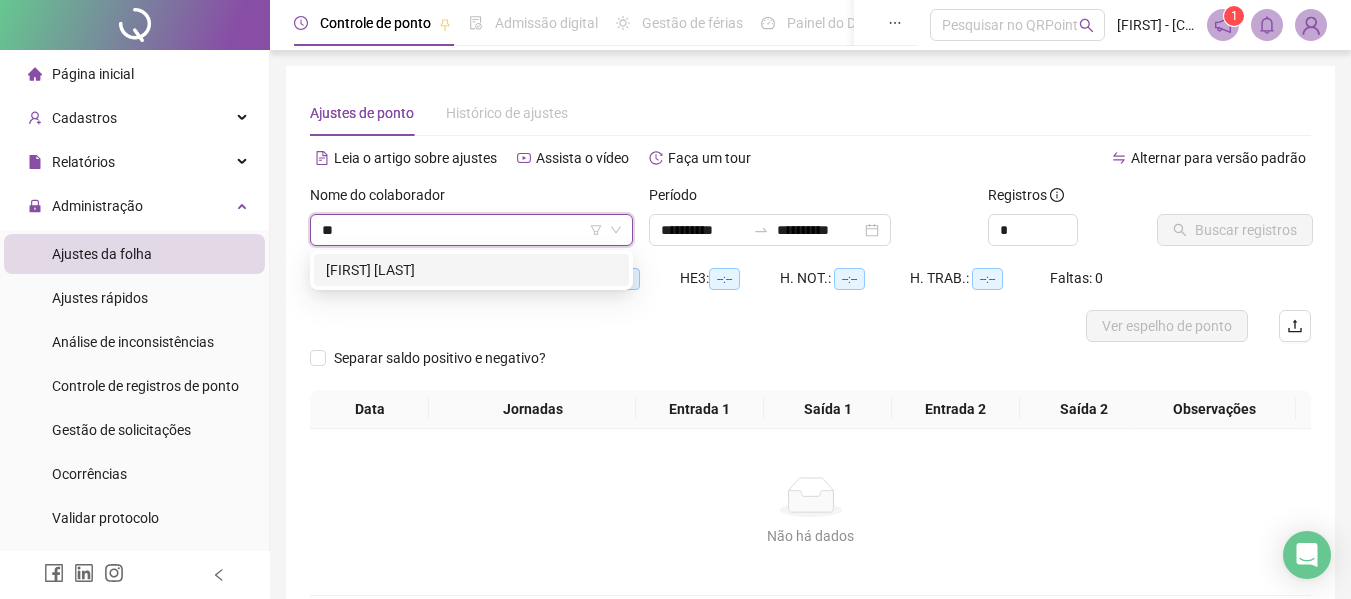 click on "[FIRST] [LAST]" at bounding box center (471, 270) 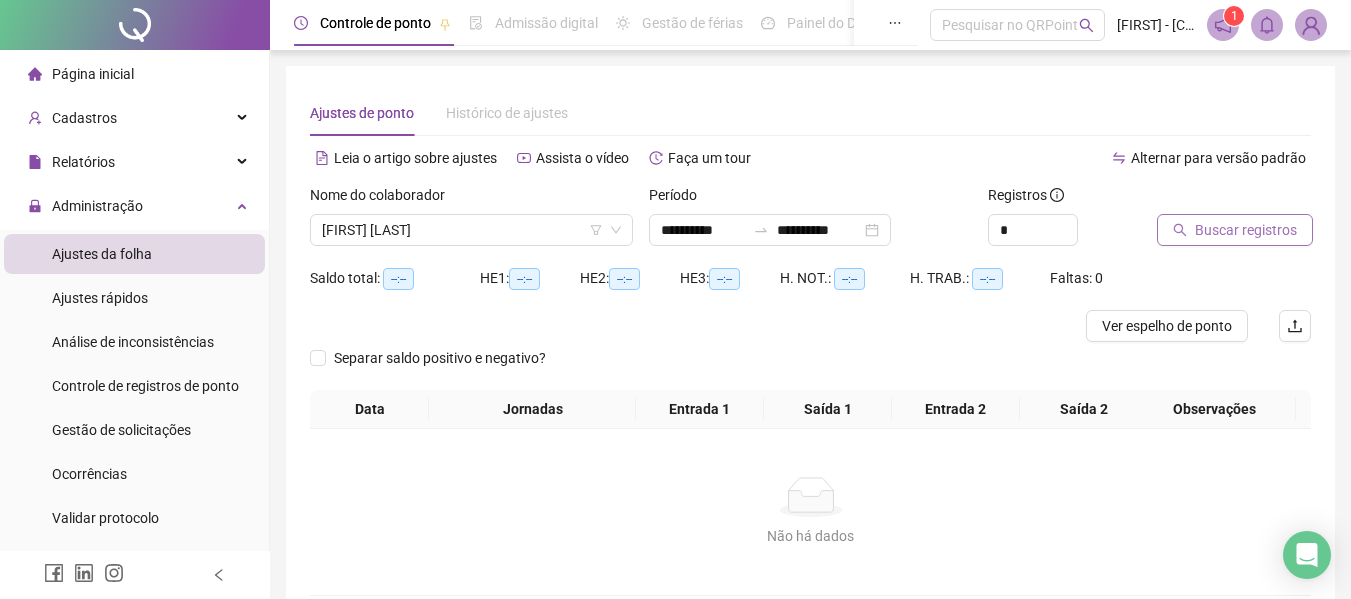 click on "Buscar registros" at bounding box center [1235, 230] 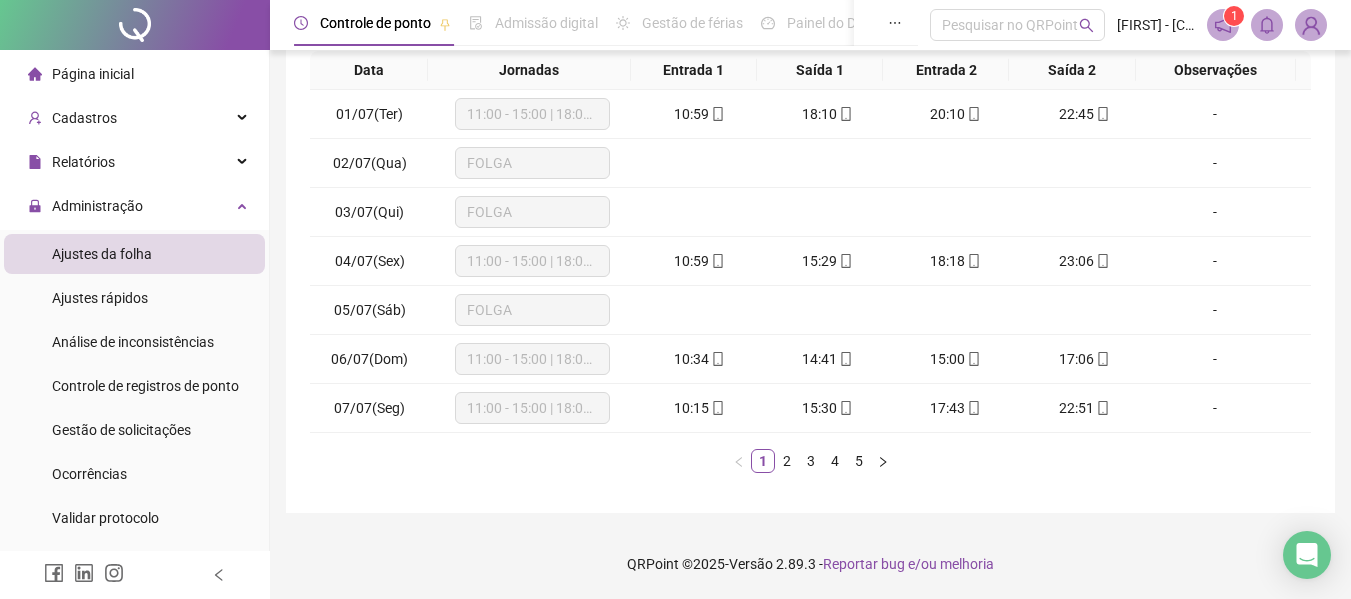 scroll, scrollTop: 0, scrollLeft: 0, axis: both 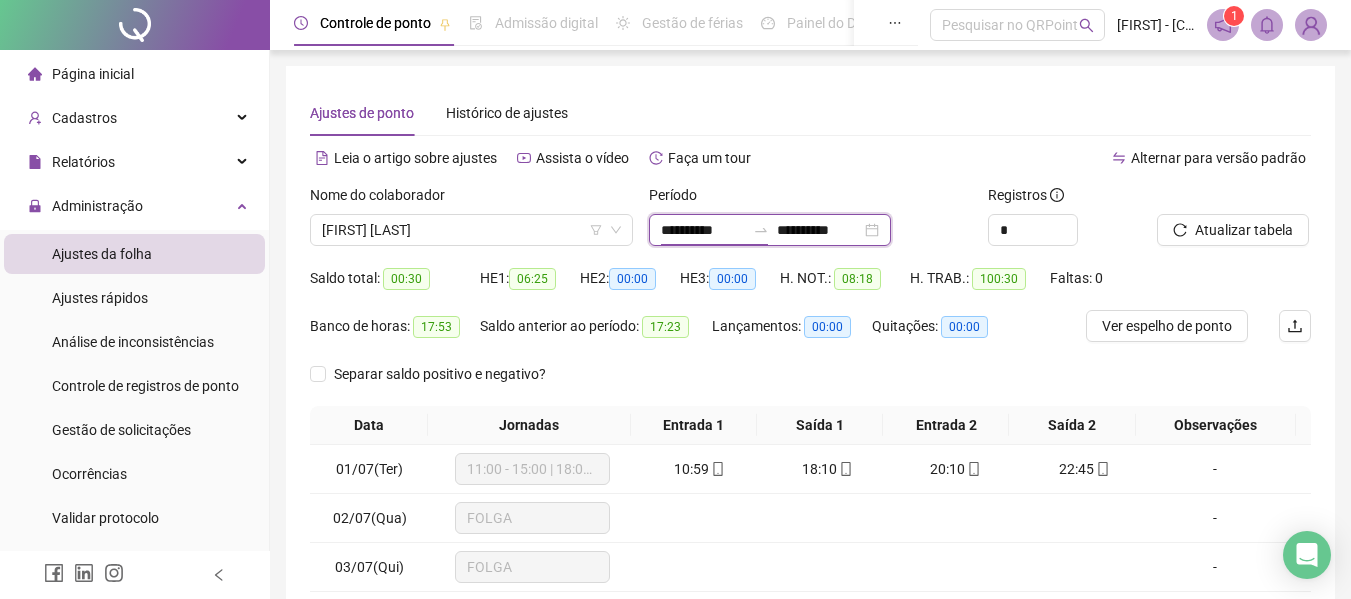 click on "**********" at bounding box center (703, 230) 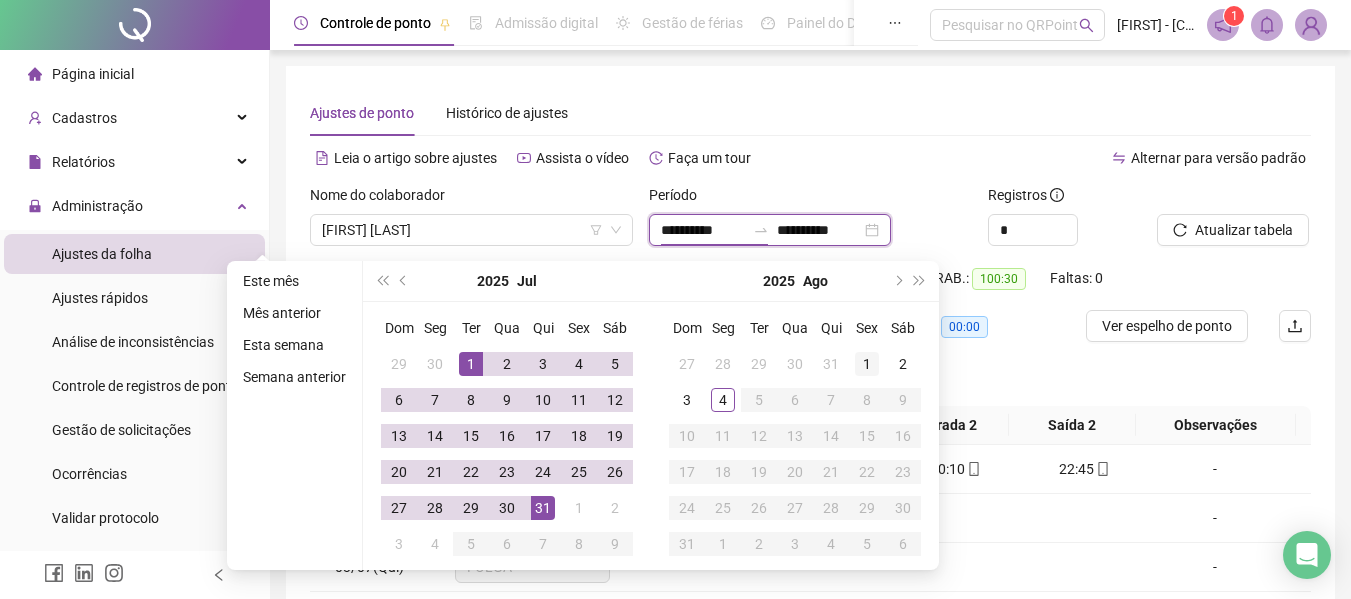 type on "**********" 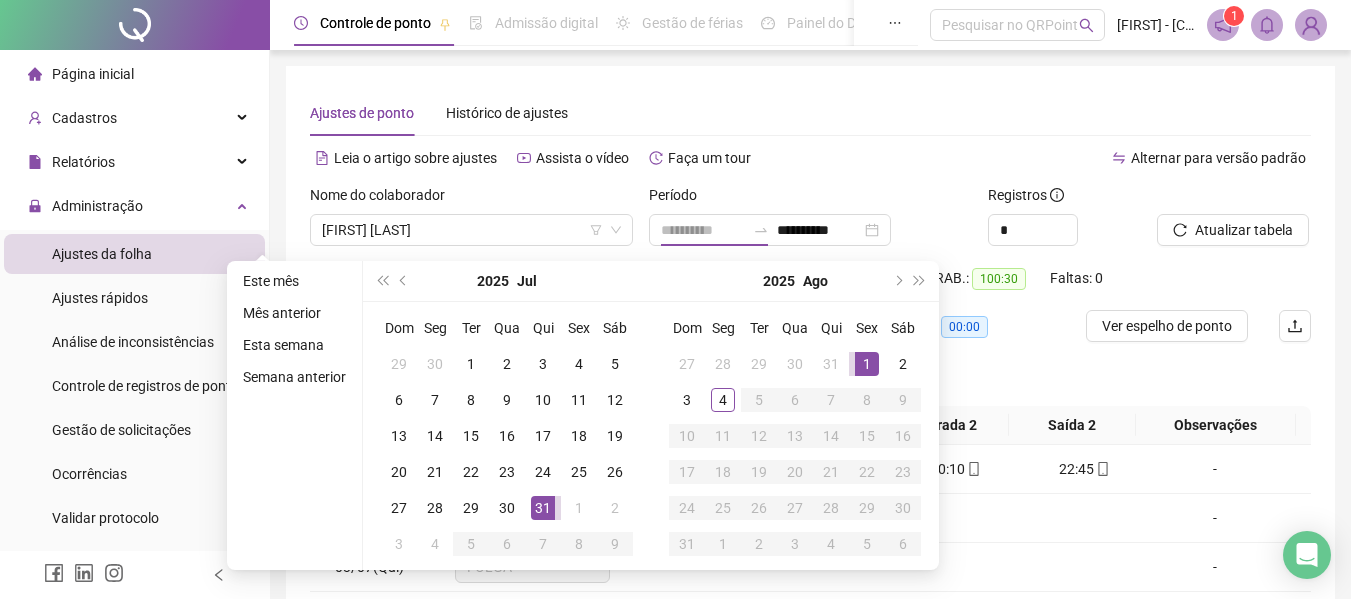 click on "1" at bounding box center [867, 364] 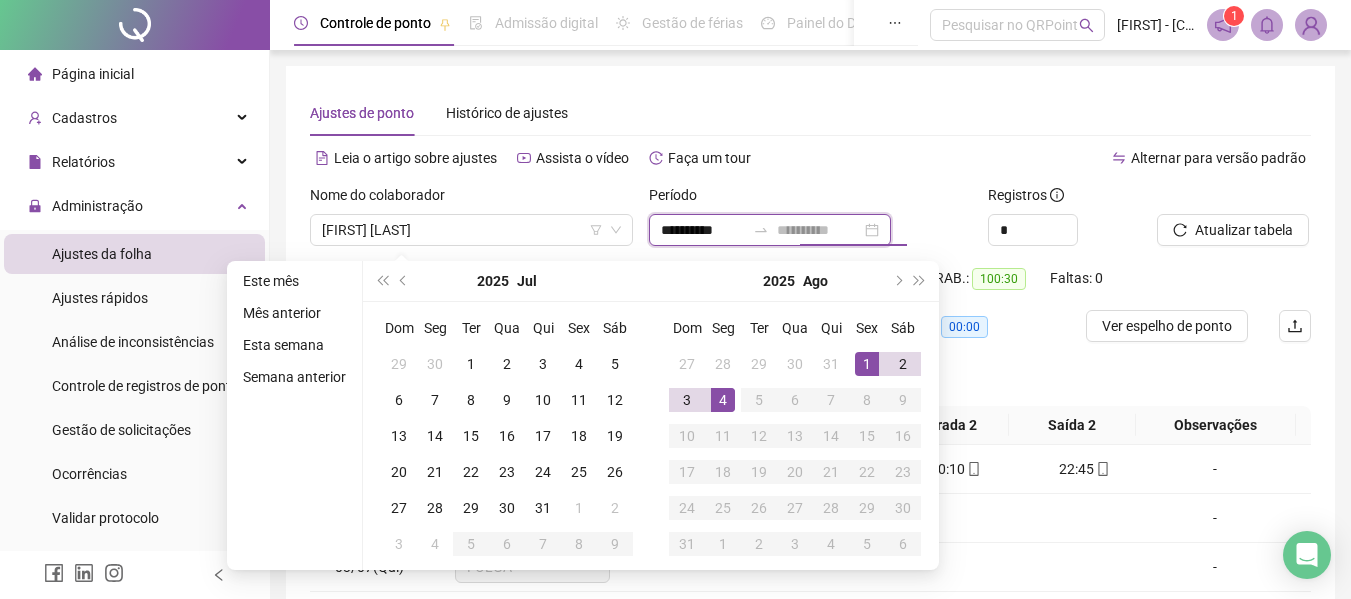 type on "**********" 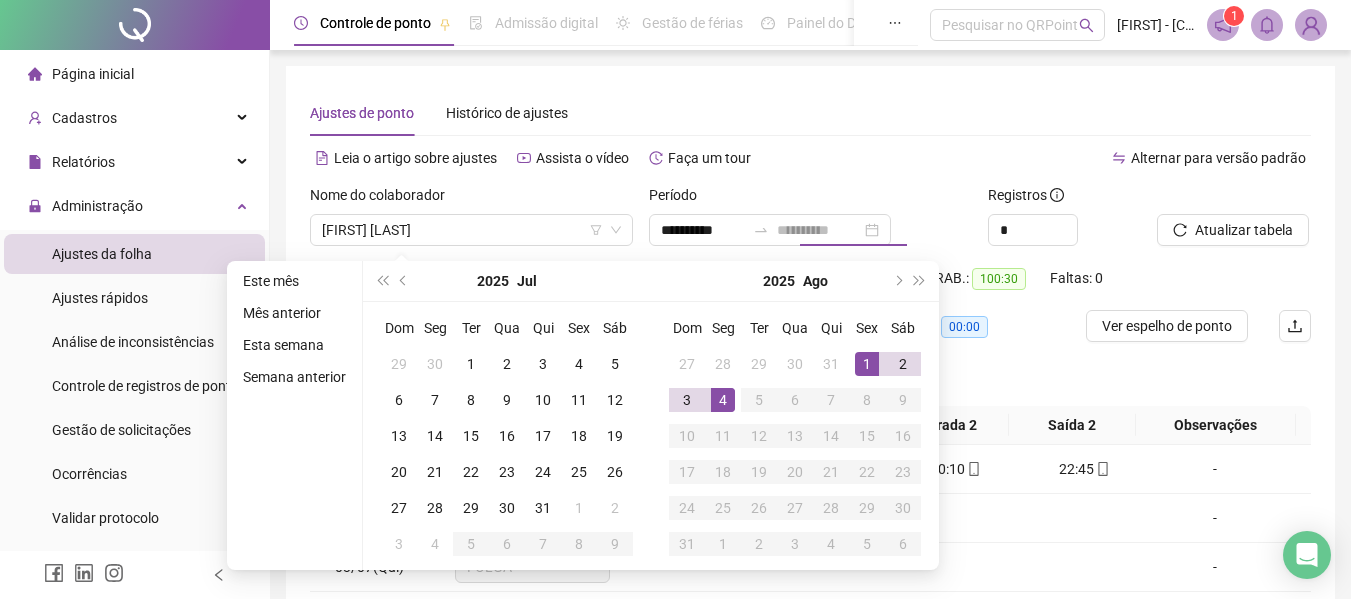 click on "4" at bounding box center [723, 400] 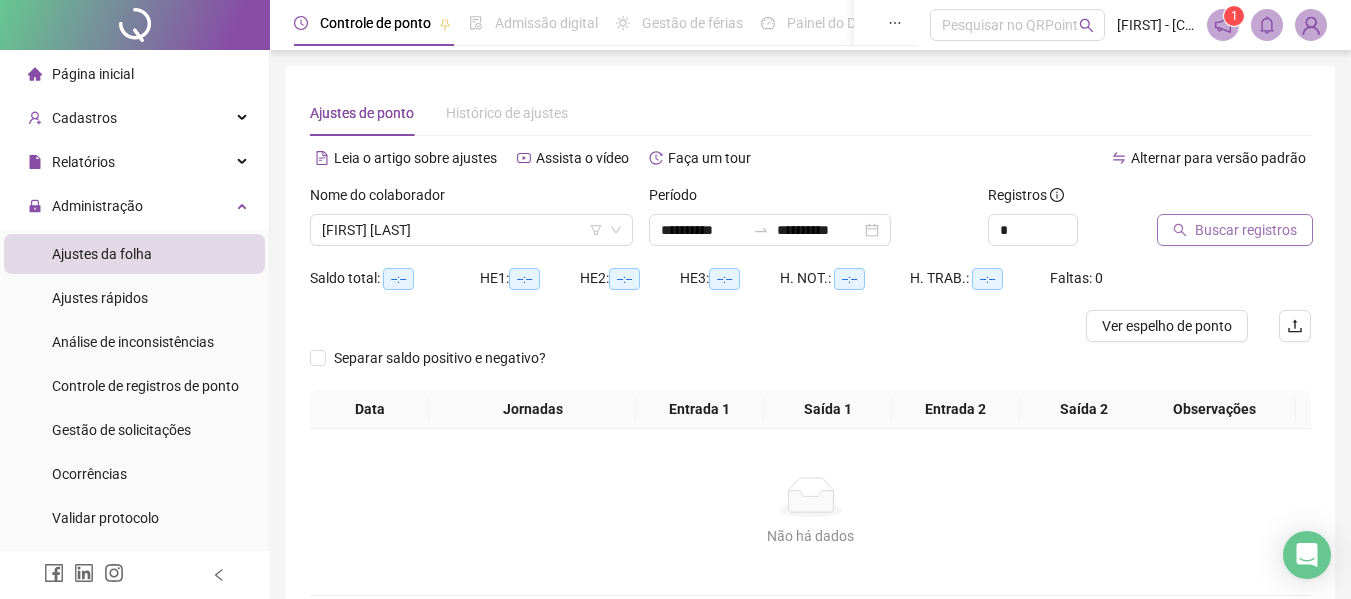 click on "Buscar registros" at bounding box center (1235, 230) 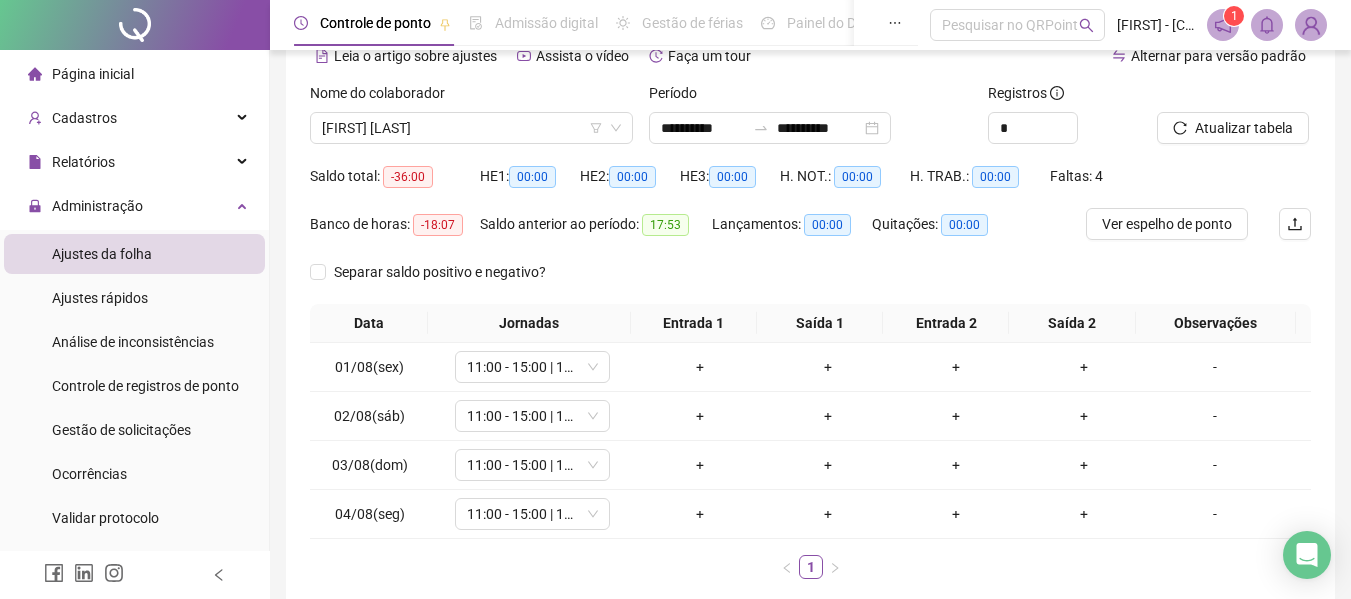 scroll, scrollTop: 165, scrollLeft: 0, axis: vertical 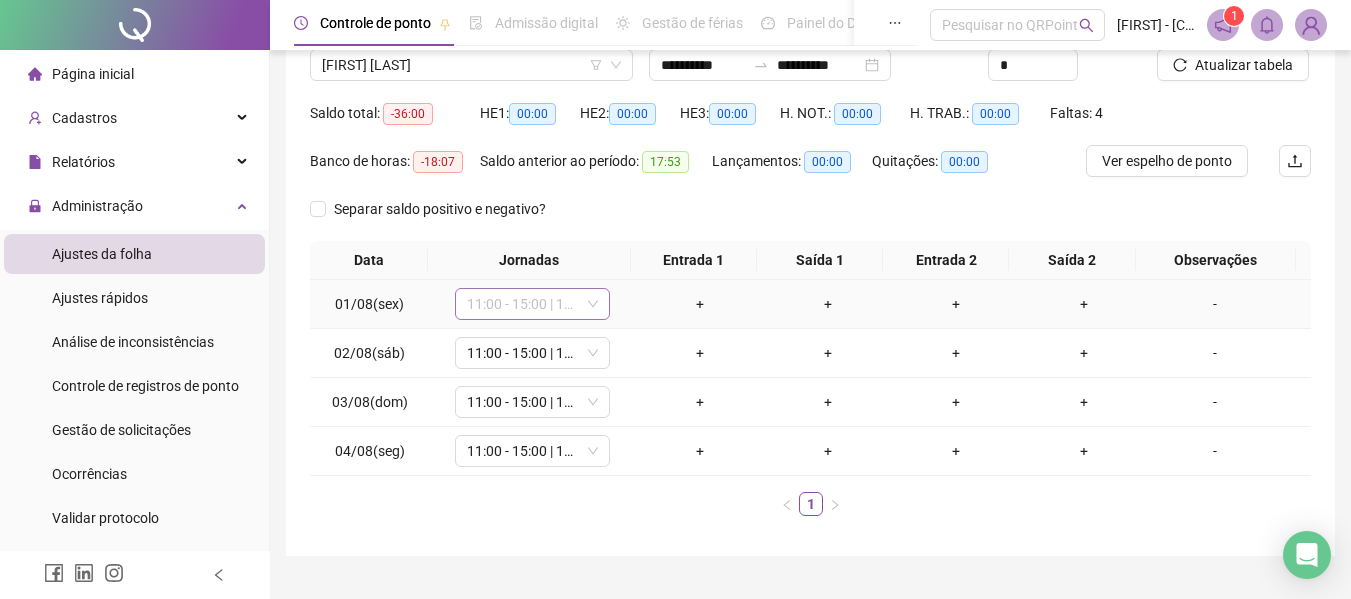 click on "11:00 - 15:00 | 18:00 - 23:00" at bounding box center [532, 304] 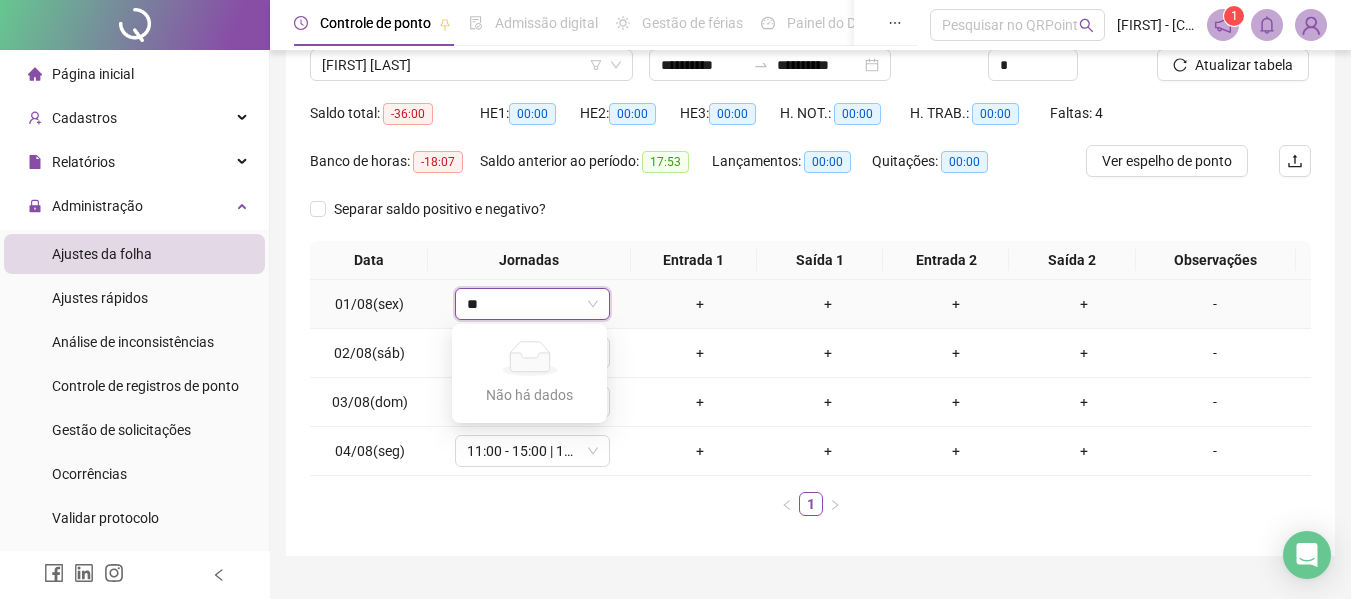 type on "*" 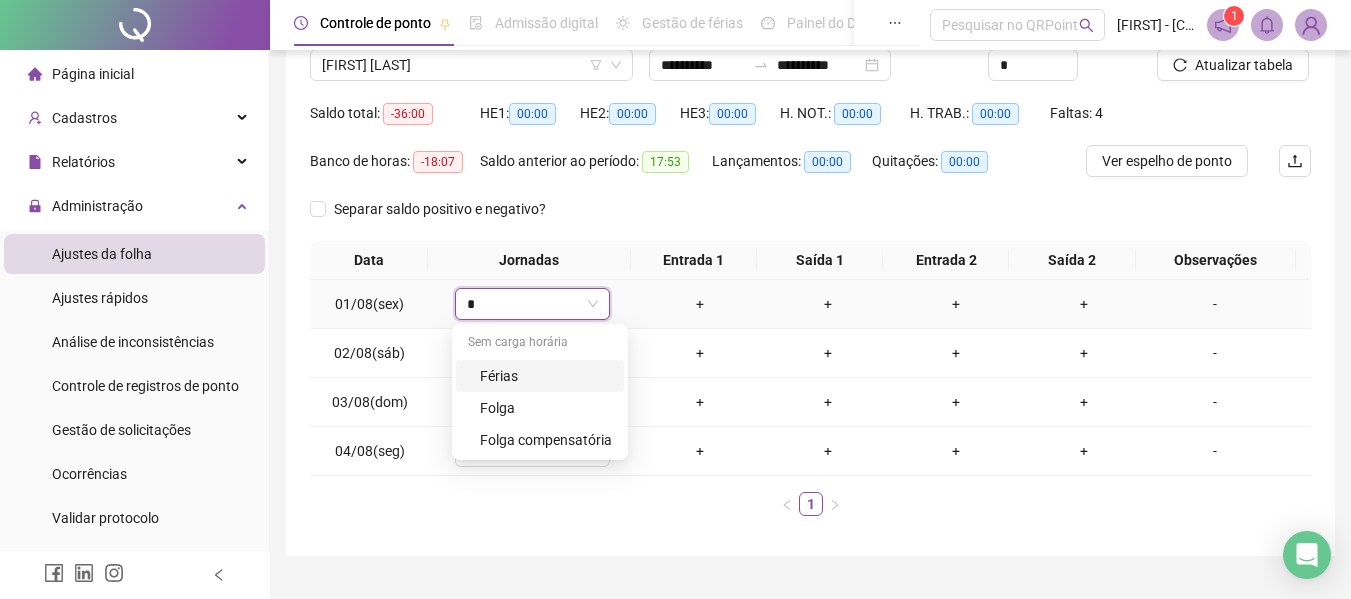 click on "Férias" at bounding box center [540, 376] 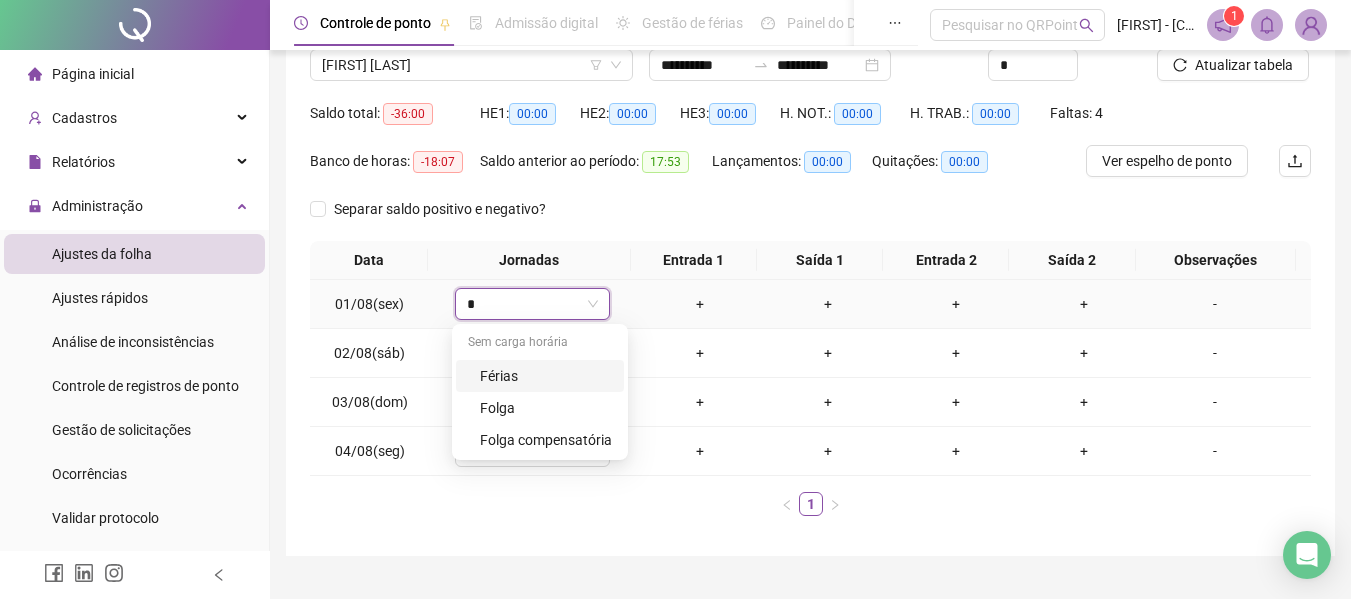 type 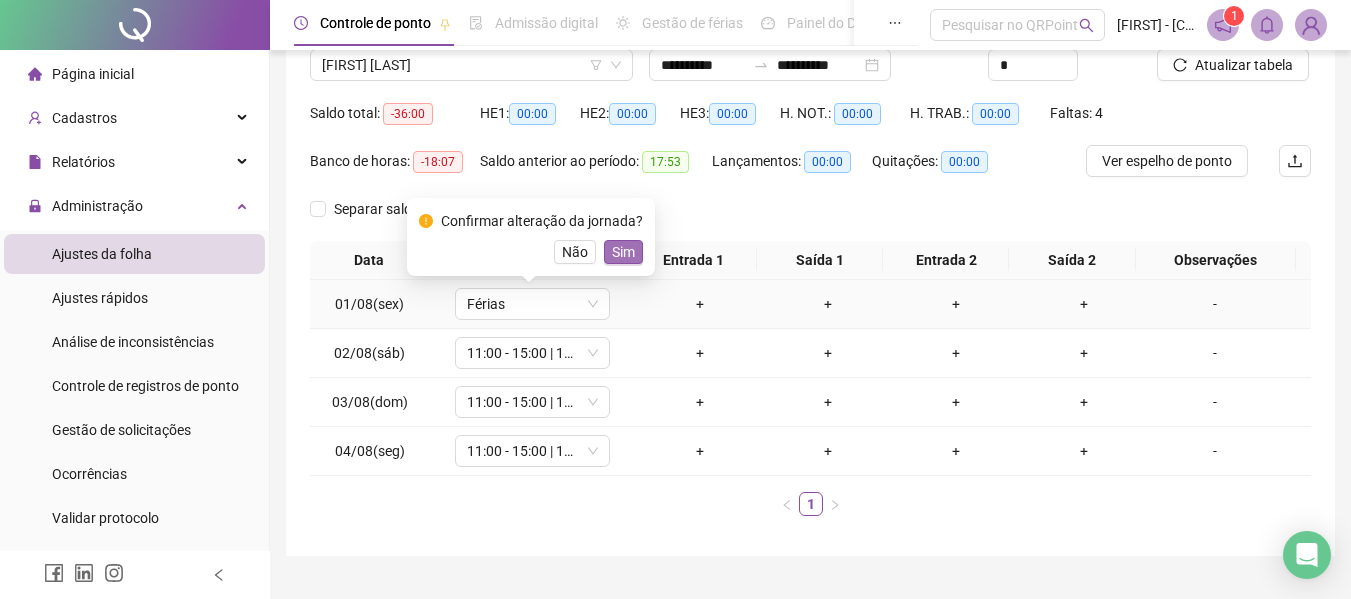 click on "Sim" at bounding box center [623, 252] 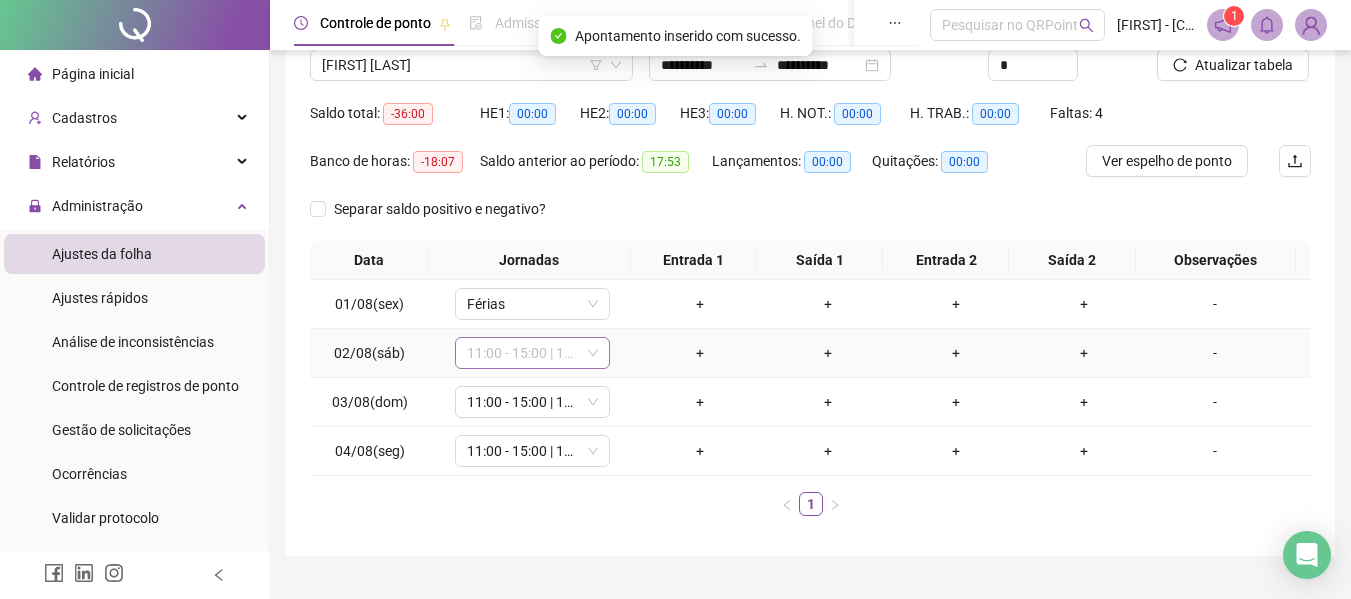 click on "11:00 - 15:00 | 18:00 - 23:00" at bounding box center [532, 353] 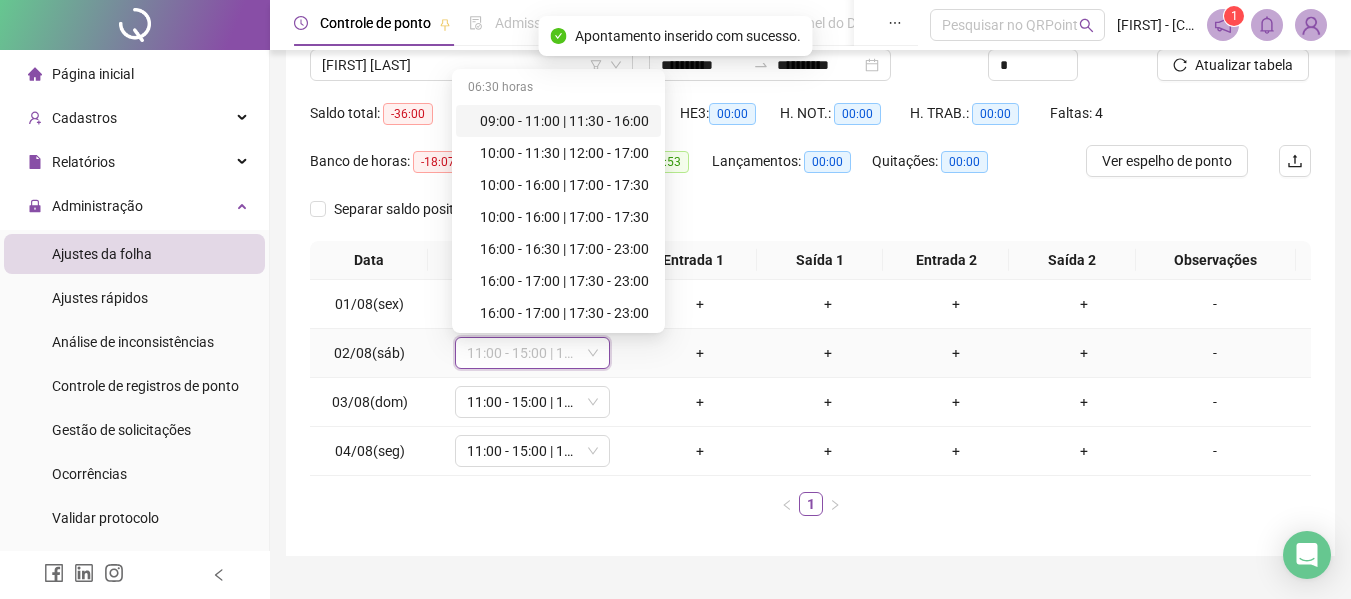 type on "*" 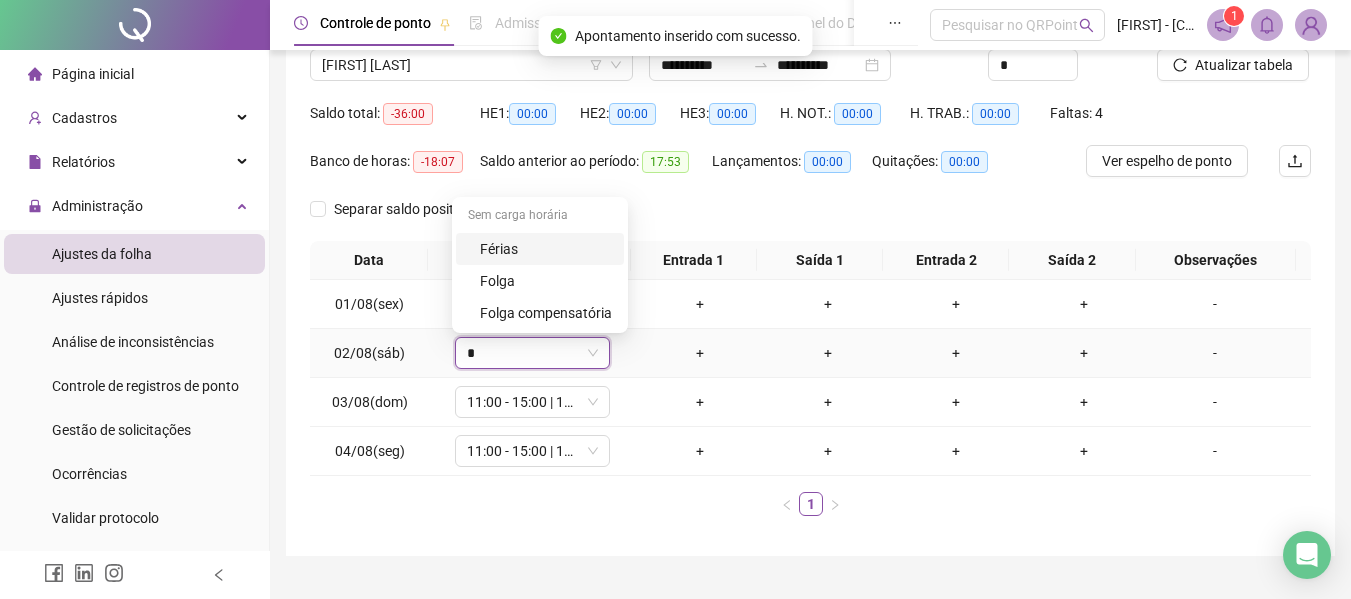 click on "Férias" at bounding box center [546, 249] 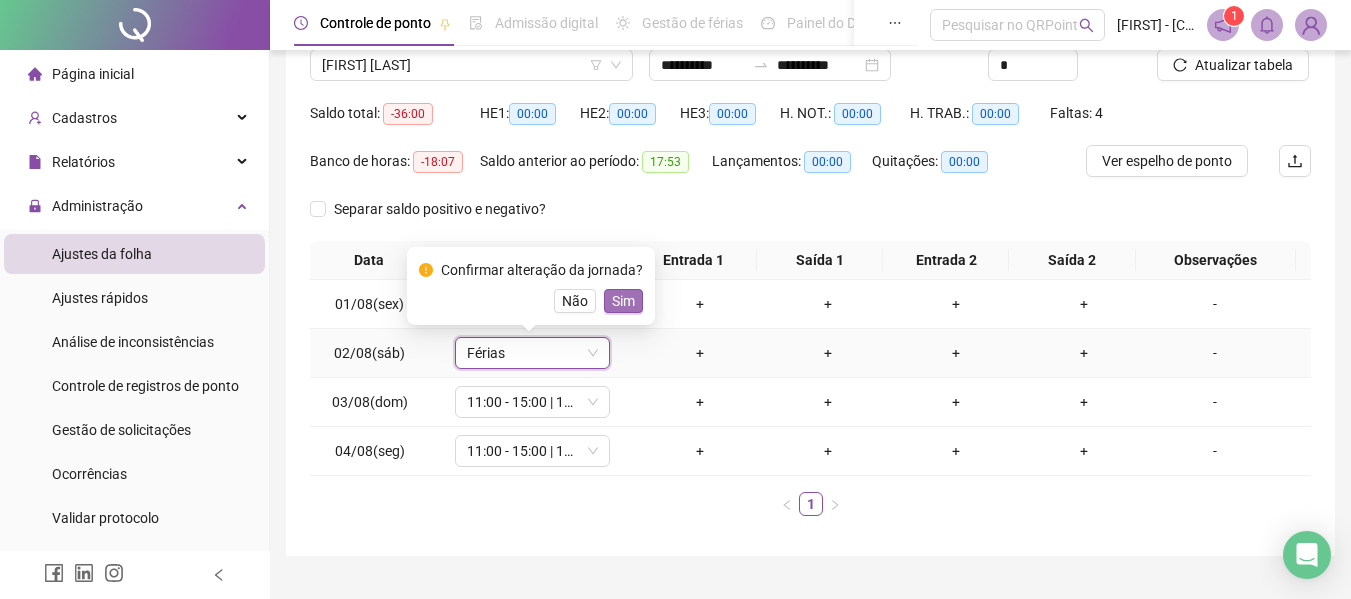 click on "Sim" at bounding box center [623, 301] 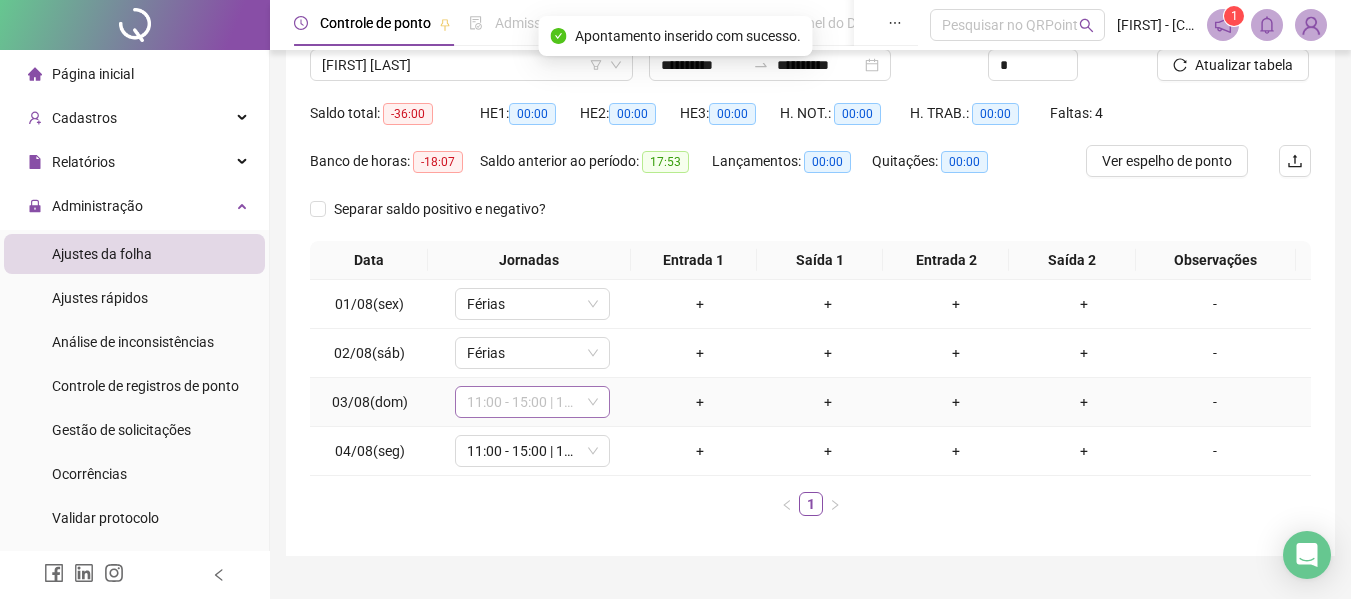 click on "11:00 - 15:00 | 18:00 - 23:00" at bounding box center [532, 402] 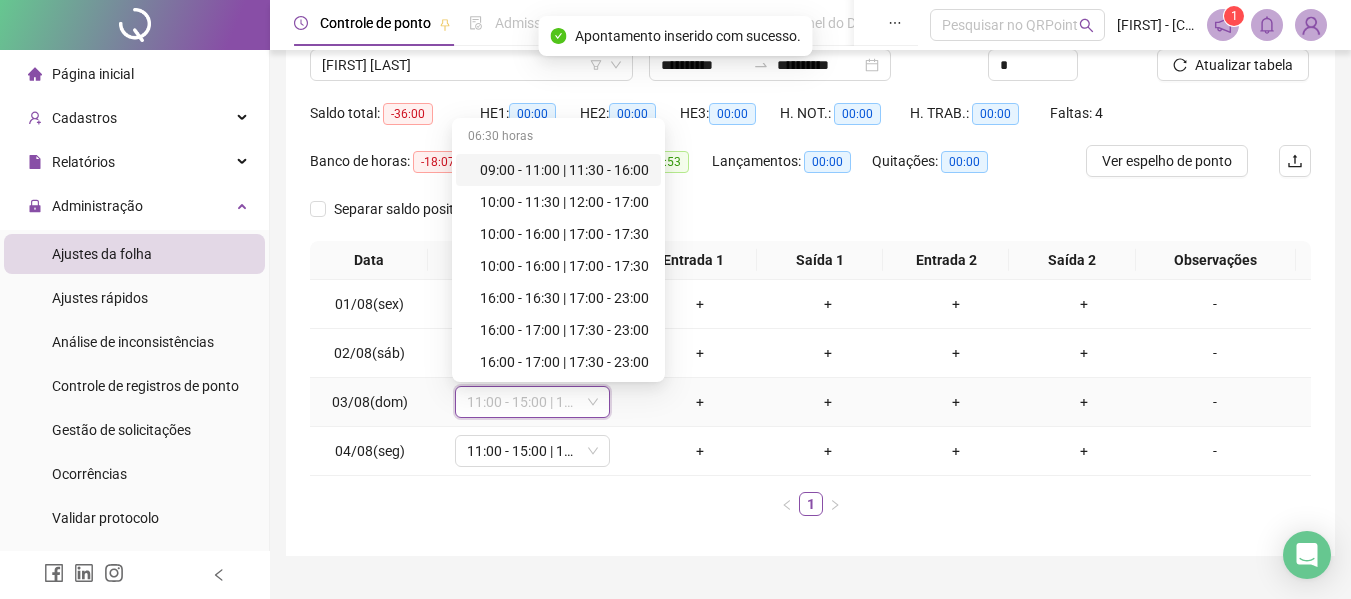 type on "*" 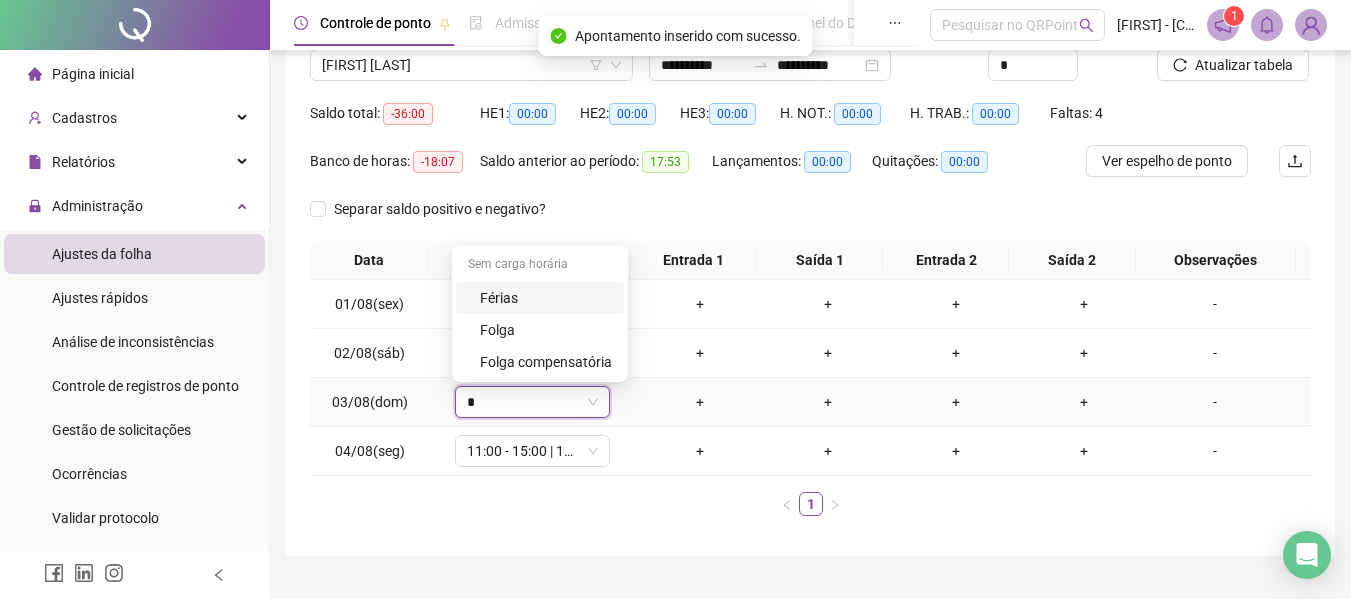 click on "Férias" at bounding box center [546, 298] 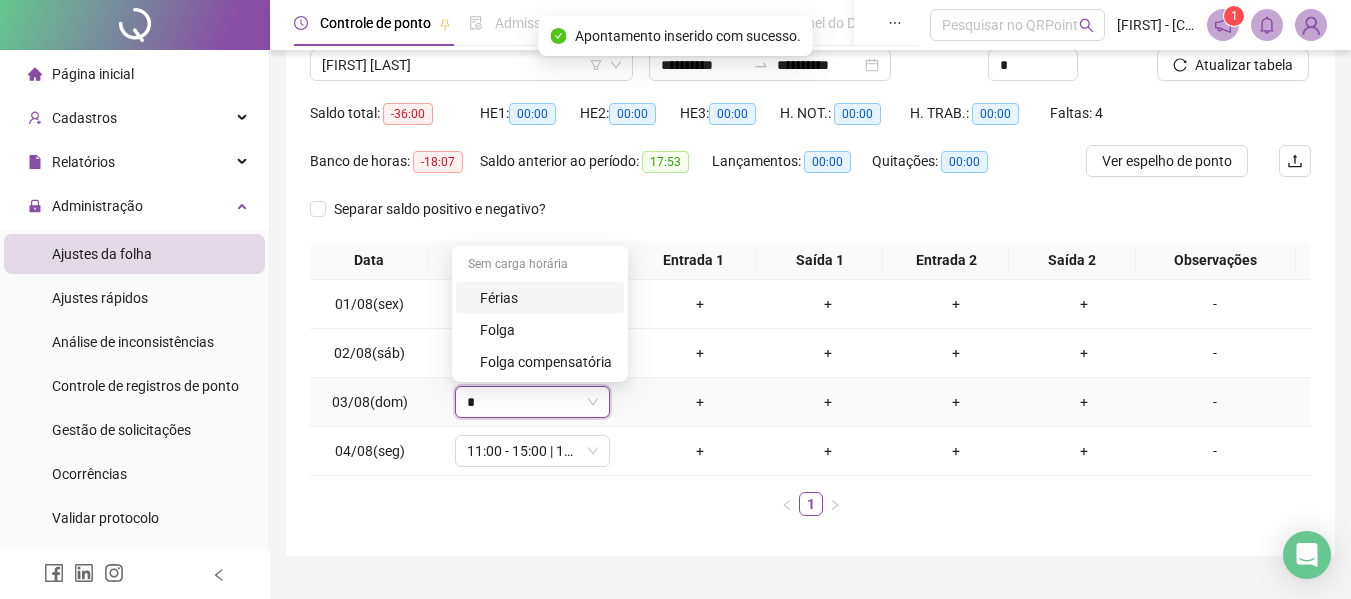 type 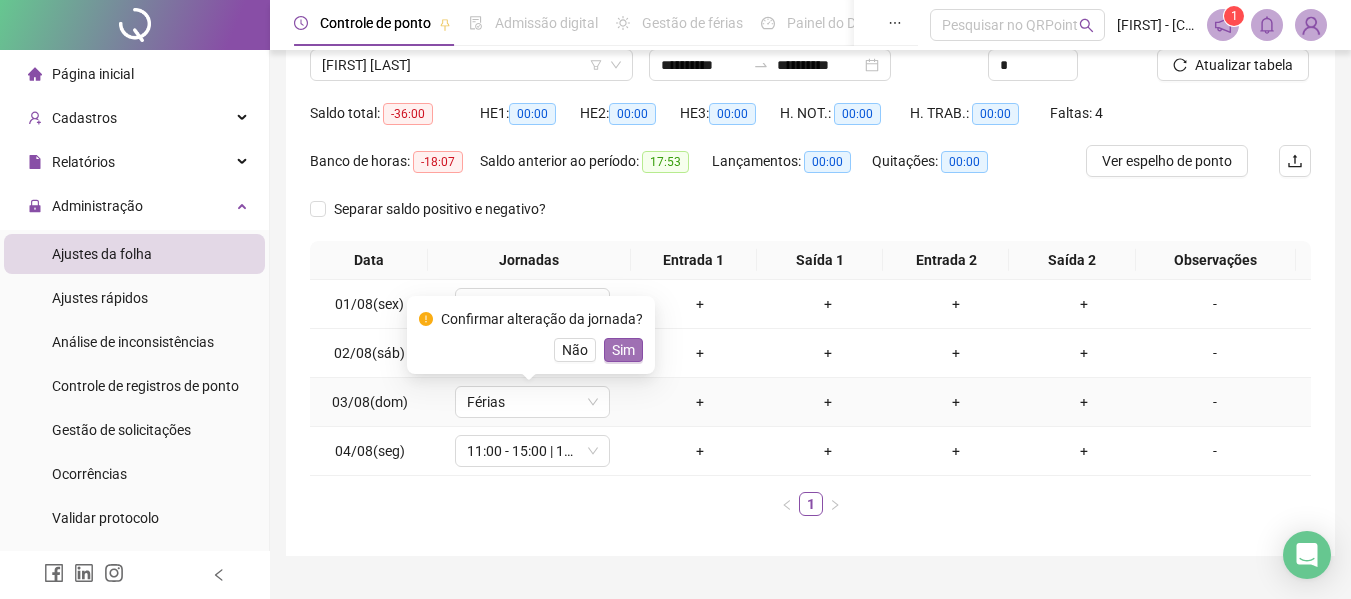 click on "Sim" at bounding box center (623, 350) 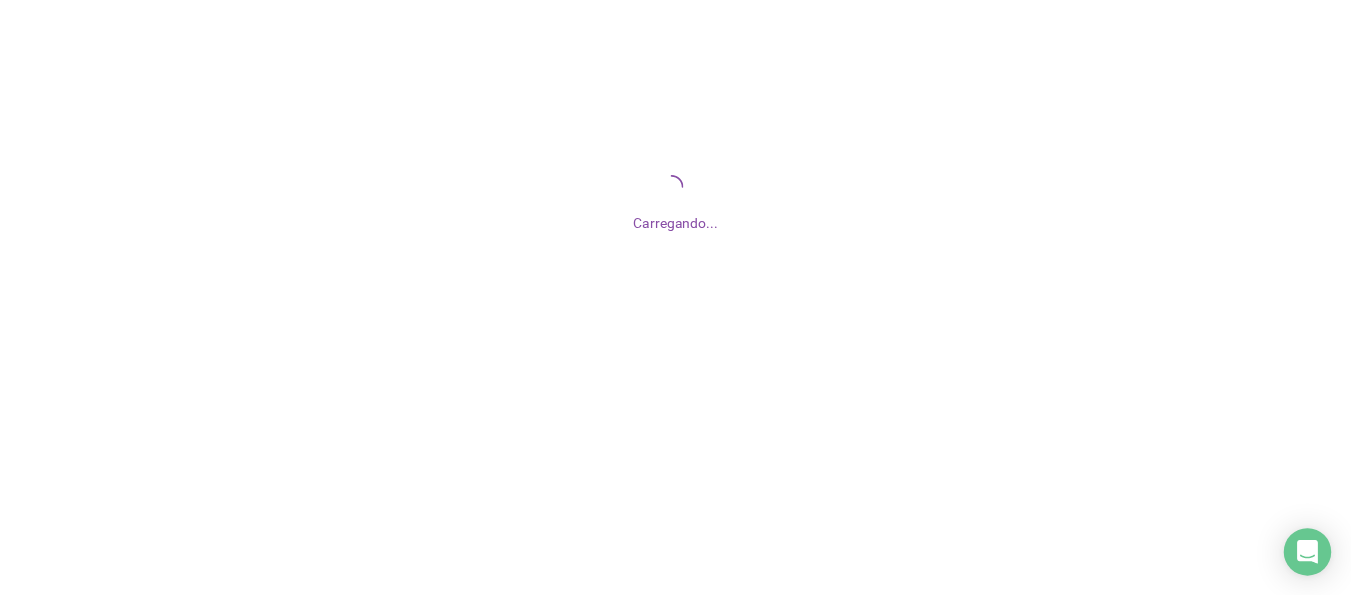 scroll, scrollTop: 0, scrollLeft: 0, axis: both 